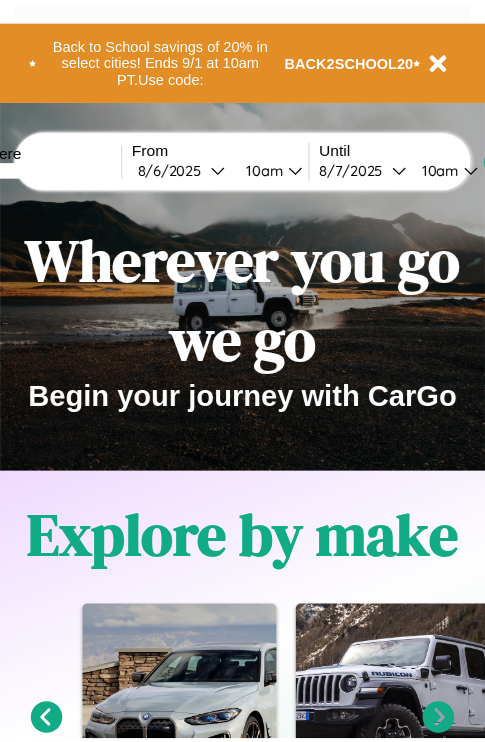 scroll, scrollTop: 0, scrollLeft: 0, axis: both 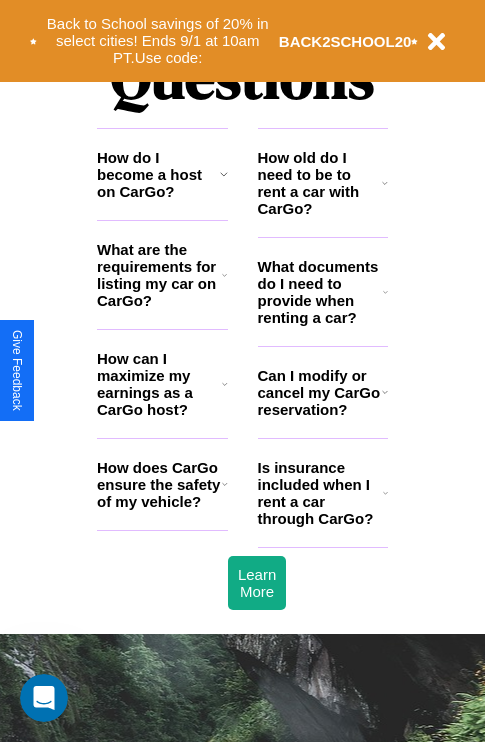click on "Is insurance included when I rent a car through CarGo?" at bounding box center (320, 493) 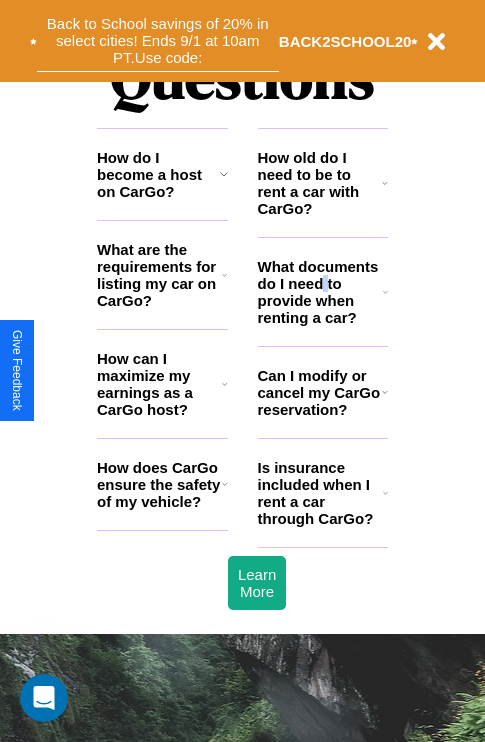 click on "Back to School savings of 20% in select cities! Ends 9/1 at 10am PT.  Use code:" at bounding box center (158, 41) 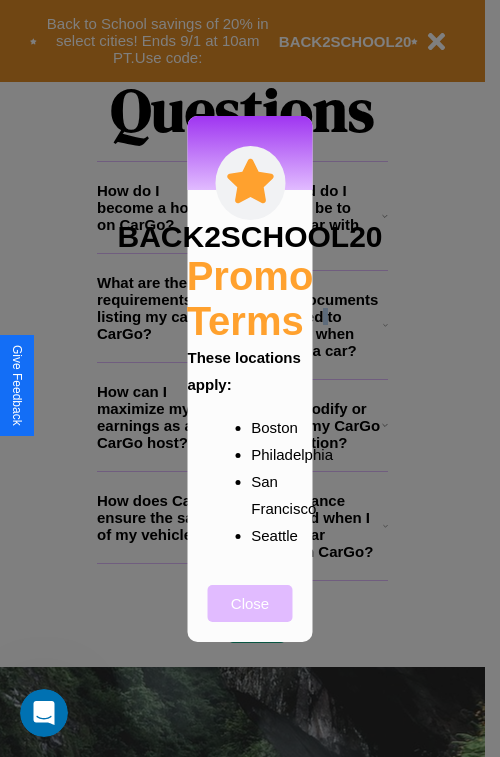click on "Close" at bounding box center (250, 603) 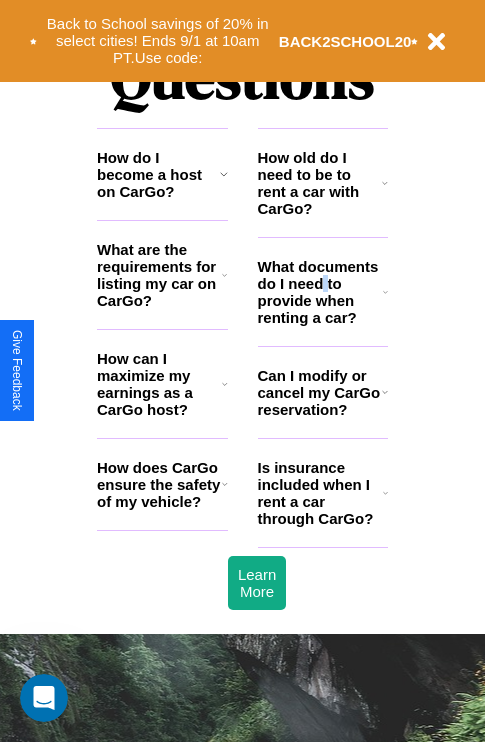 scroll, scrollTop: 308, scrollLeft: 0, axis: vertical 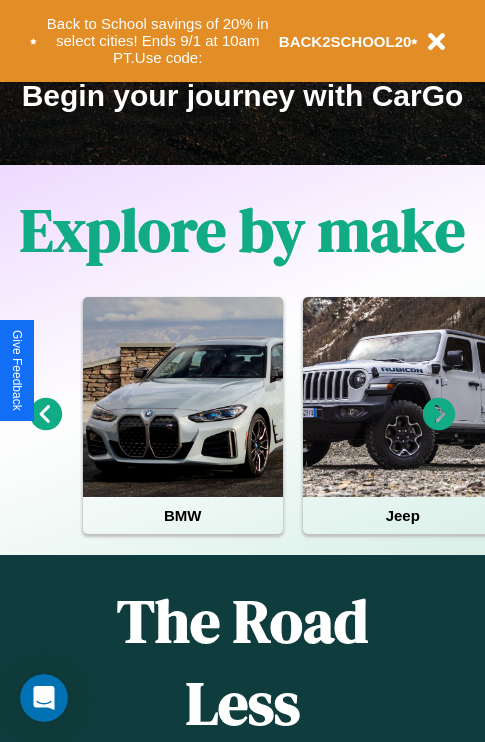 click 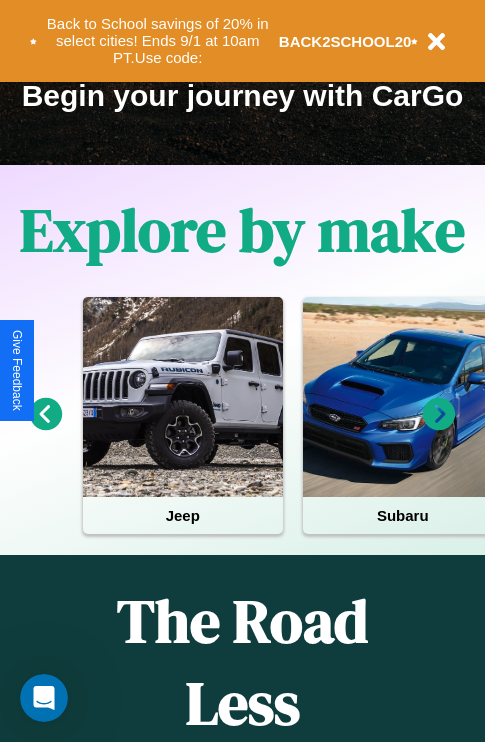 click 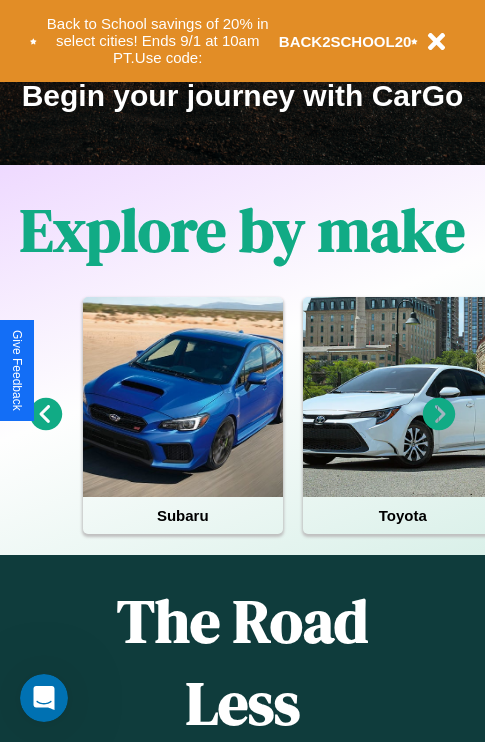 click 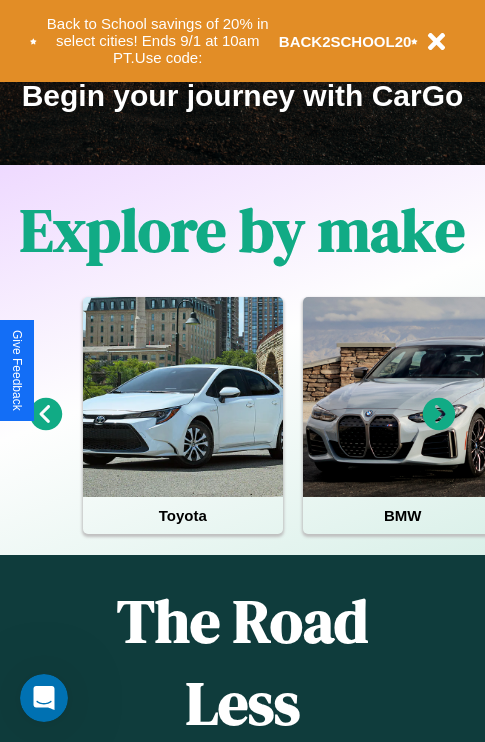 click 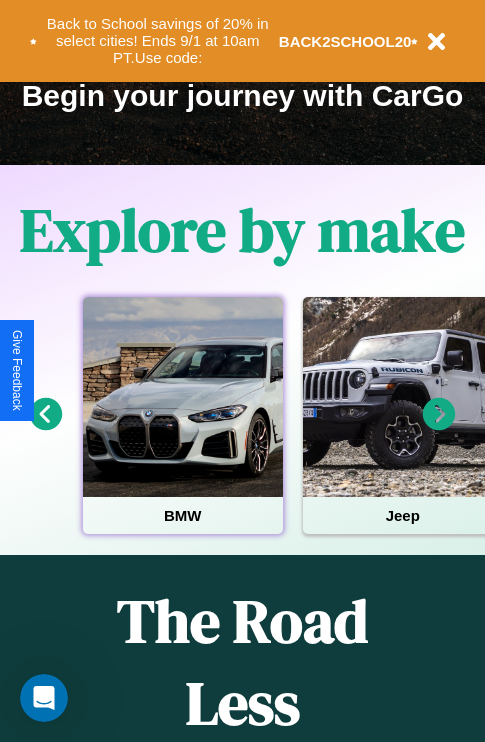 click at bounding box center (183, 397) 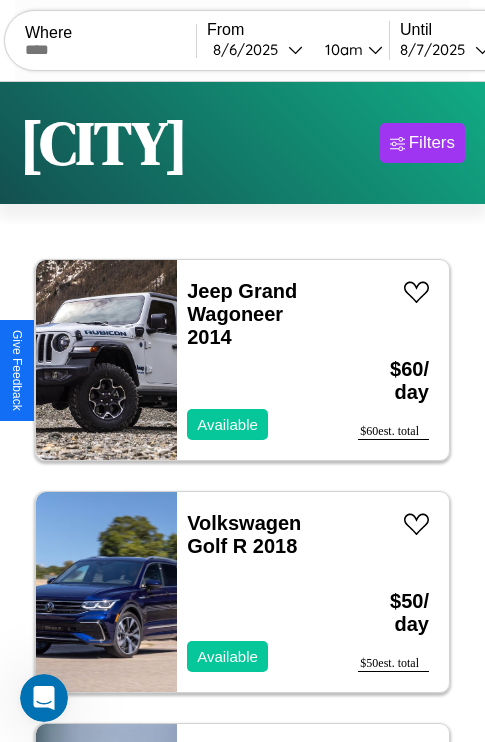 scroll, scrollTop: 95, scrollLeft: 0, axis: vertical 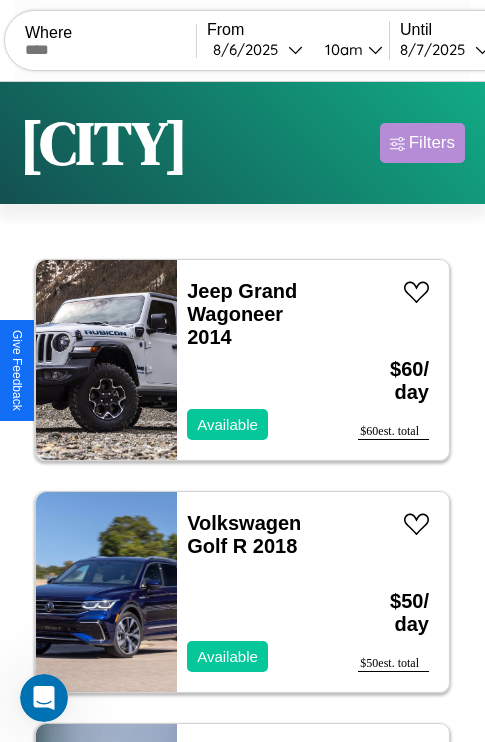 click on "Filters" at bounding box center (432, 143) 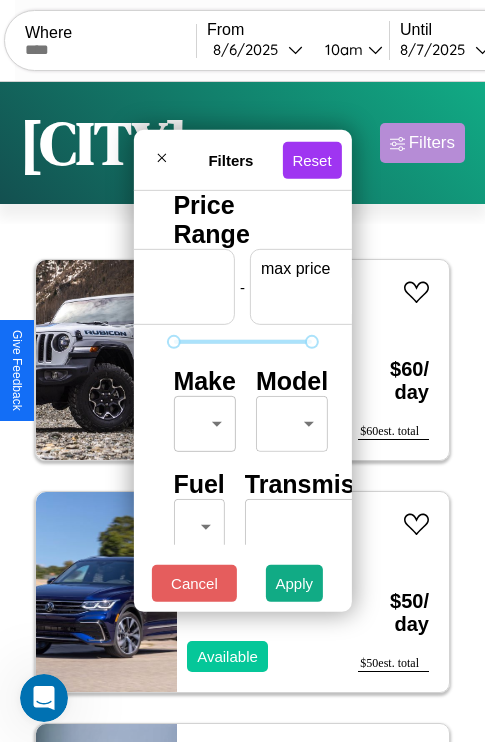 scroll, scrollTop: 0, scrollLeft: 124, axis: horizontal 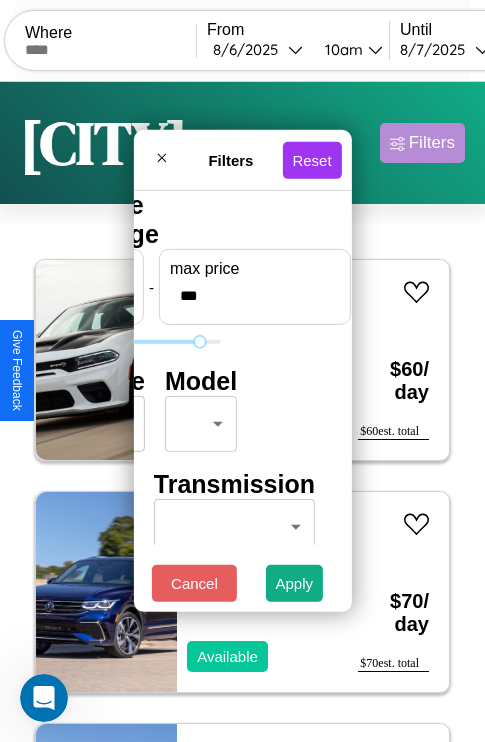 type on "***" 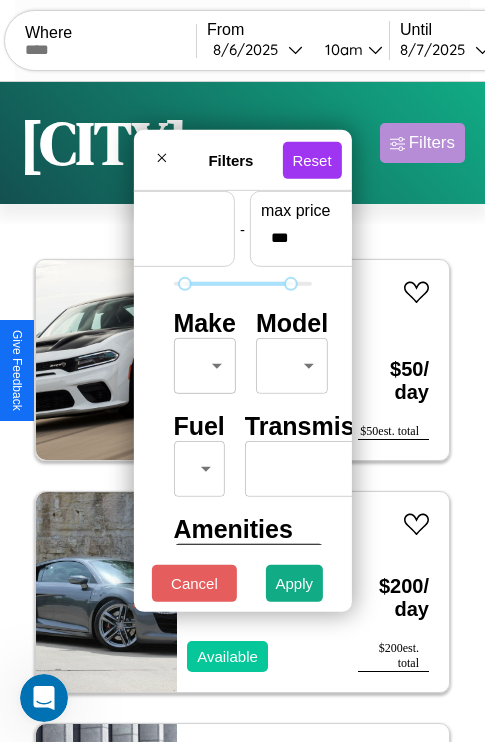 scroll, scrollTop: 59, scrollLeft: 0, axis: vertical 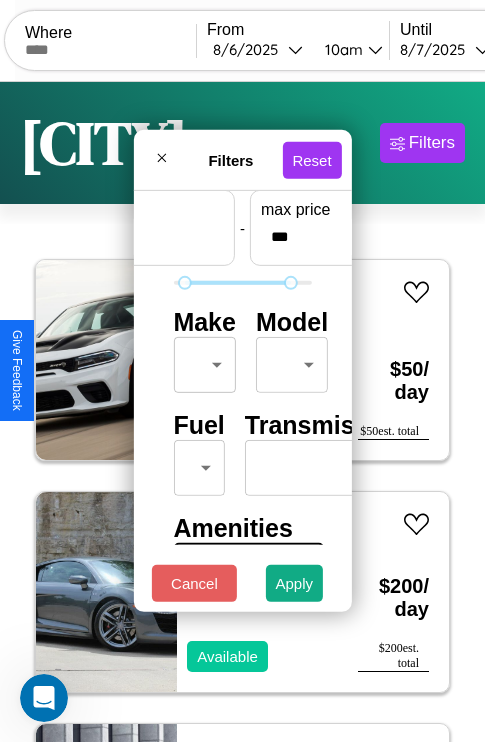 type on "**" 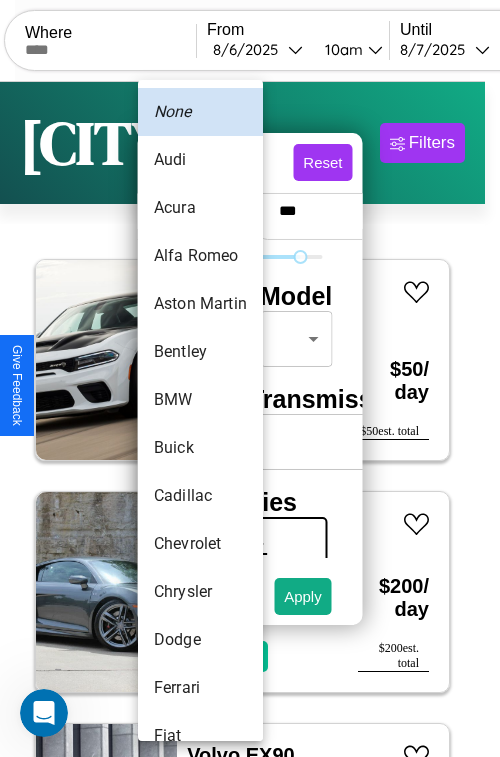 click on "Bentley" at bounding box center [200, 352] 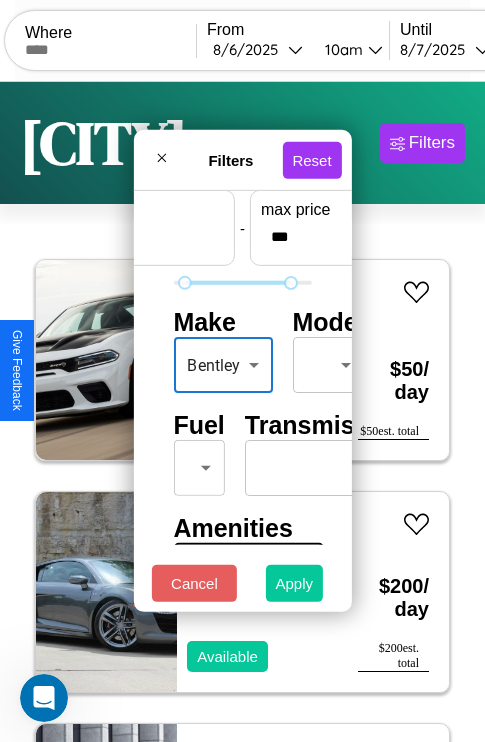 click on "Apply" at bounding box center (295, 583) 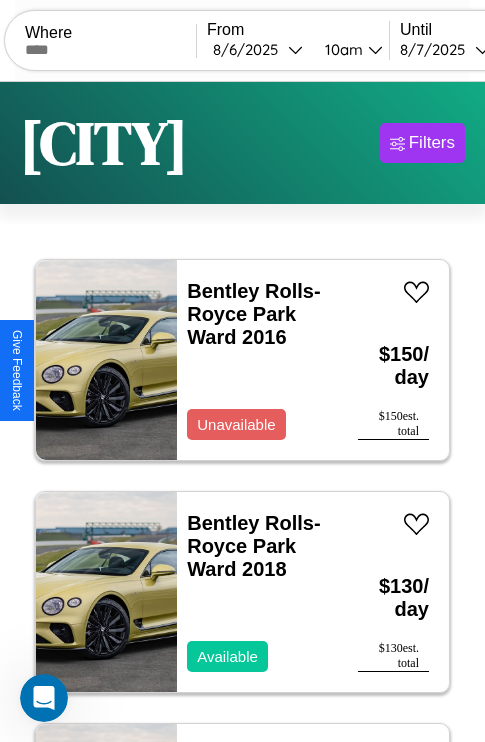 scroll, scrollTop: 79, scrollLeft: 0, axis: vertical 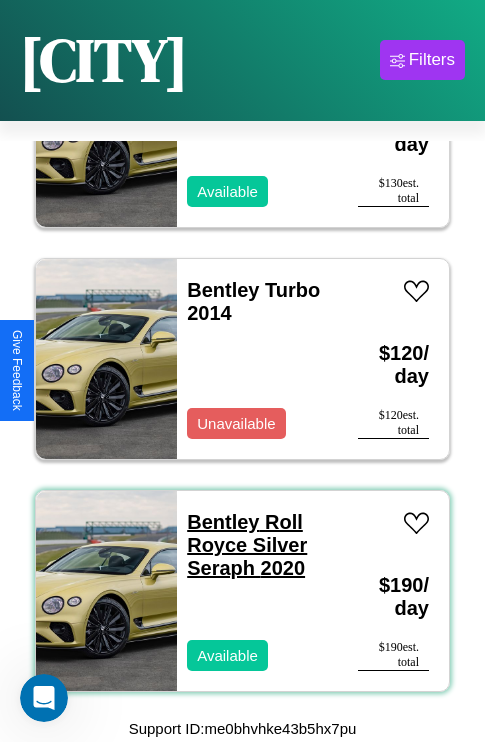 click on "Bentley   Roll Royce Silver Seraph   2020" at bounding box center [247, 545] 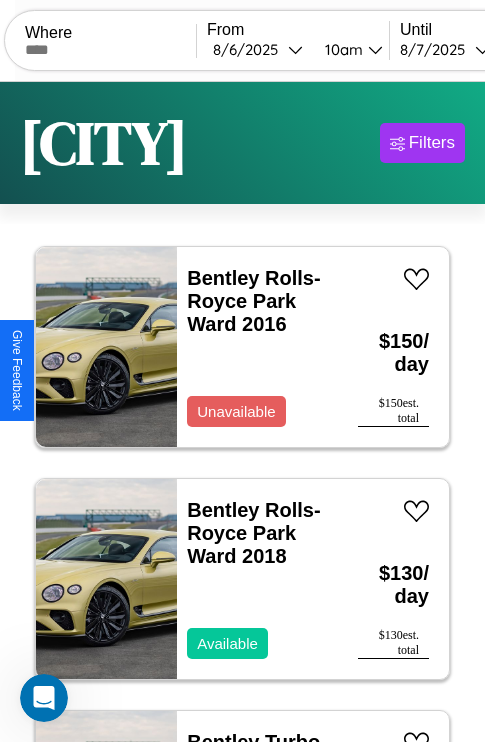 scroll, scrollTop: 0, scrollLeft: 0, axis: both 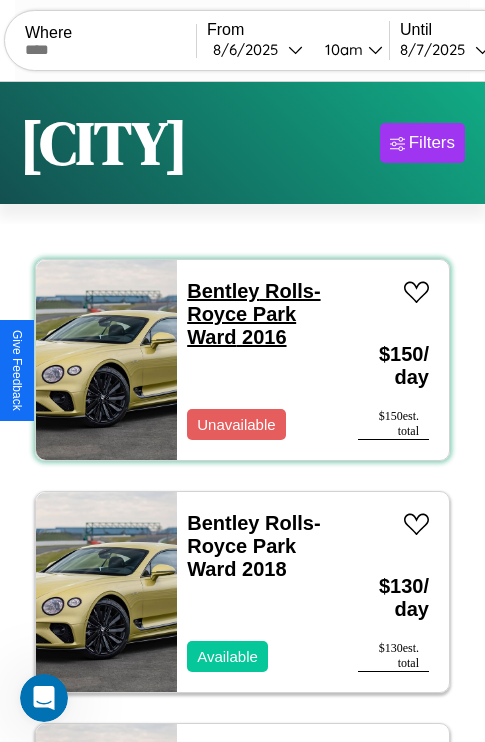 click on "Bentley   Rolls-Royce Park Ward   2016" at bounding box center [253, 314] 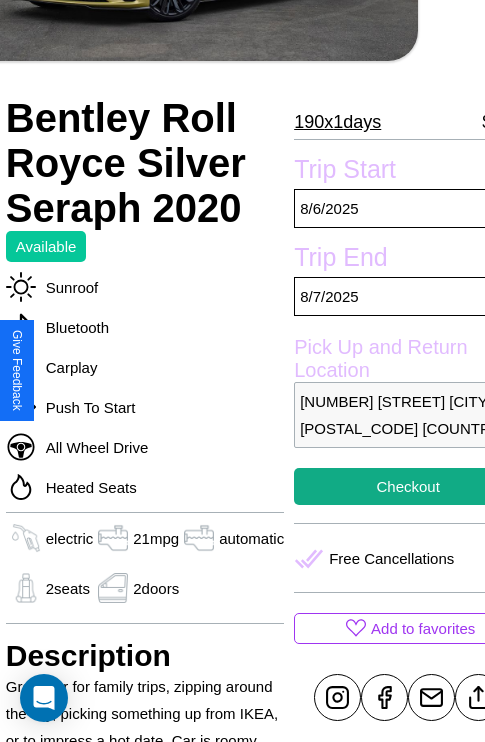 scroll, scrollTop: 378, scrollLeft: 96, axis: both 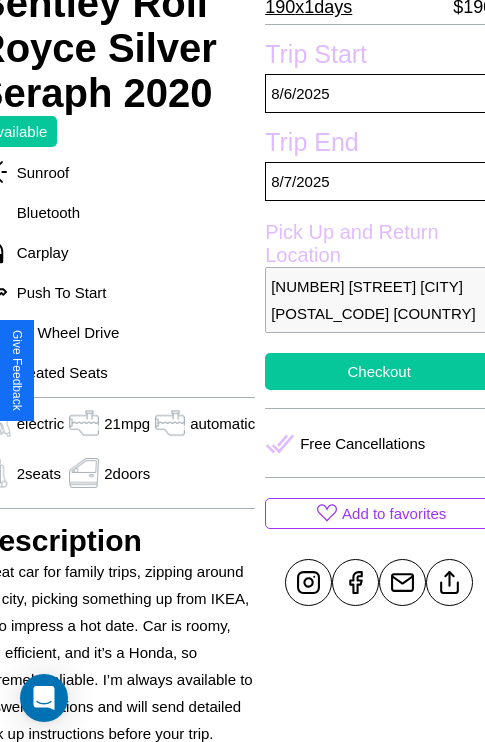 click on "Checkout" at bounding box center [379, 371] 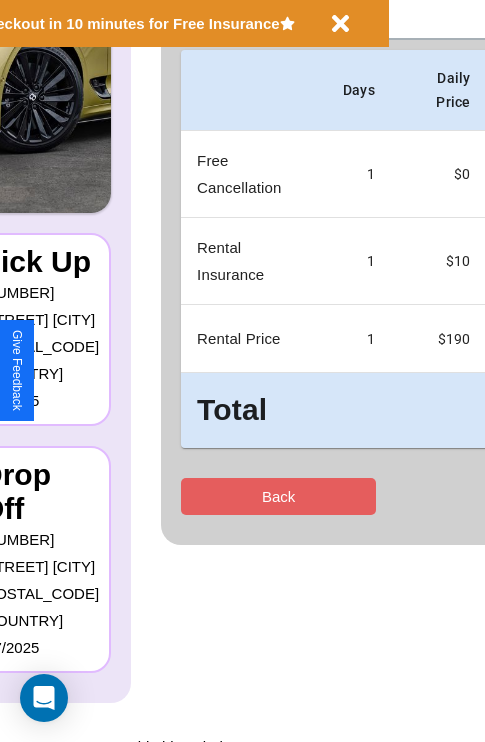 scroll, scrollTop: 0, scrollLeft: 0, axis: both 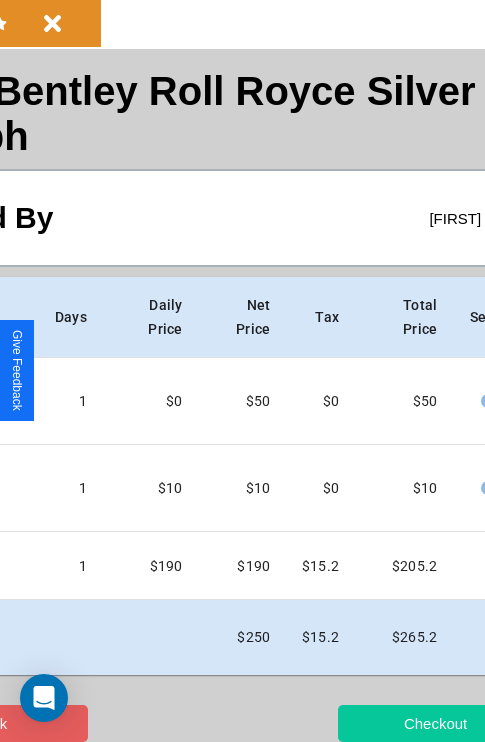 click on "Checkout" at bounding box center [435, 723] 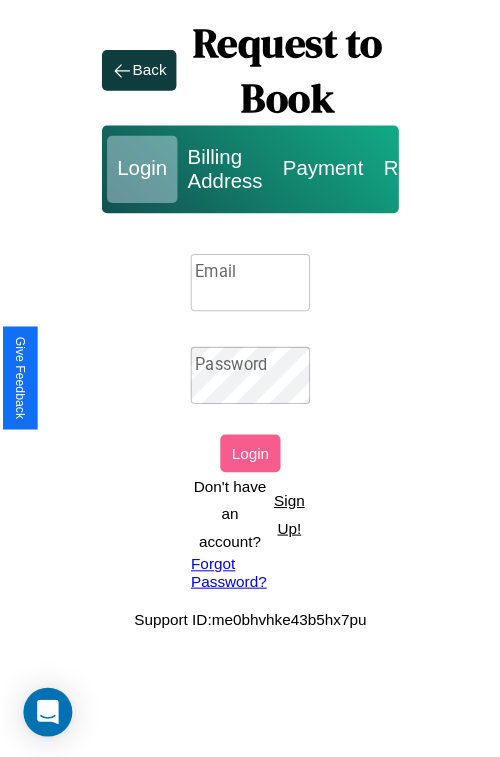 scroll, scrollTop: 0, scrollLeft: 0, axis: both 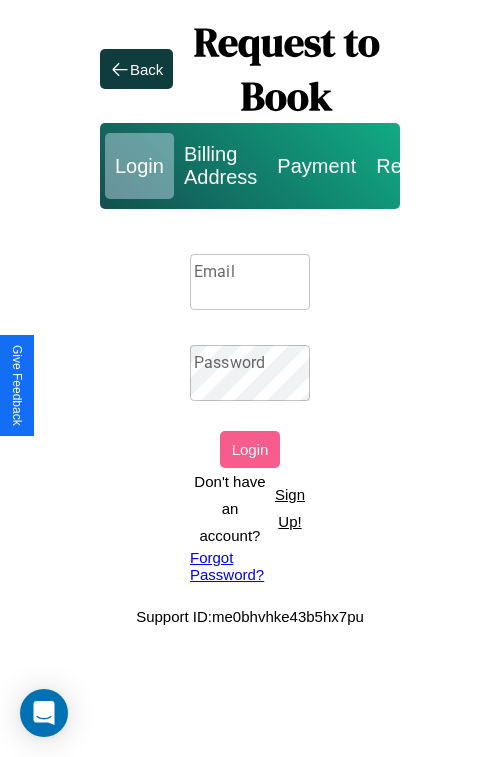 click on "Sign Up!" at bounding box center (290, 508) 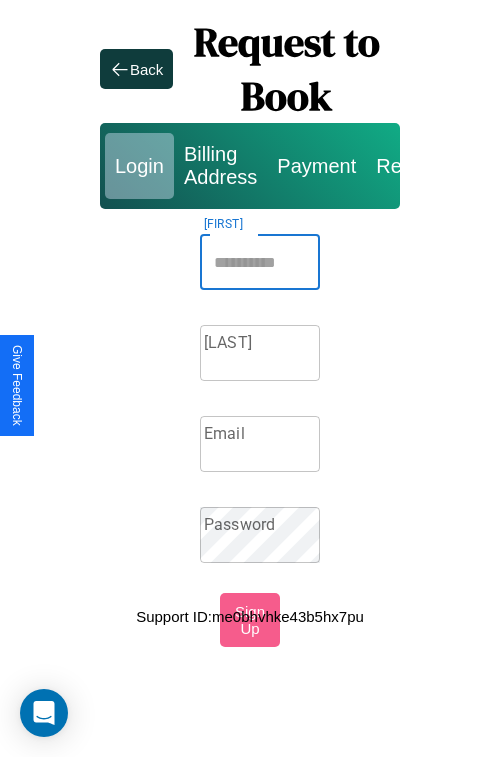 click on "[FIRST]" at bounding box center [260, 262] 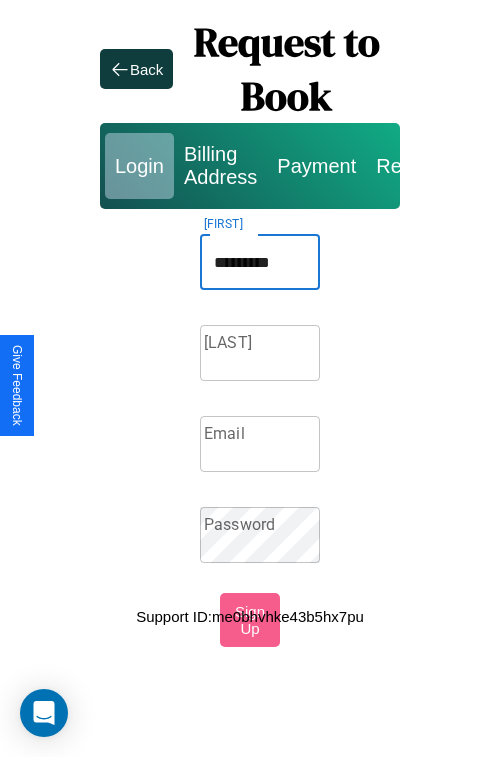 type on "*********" 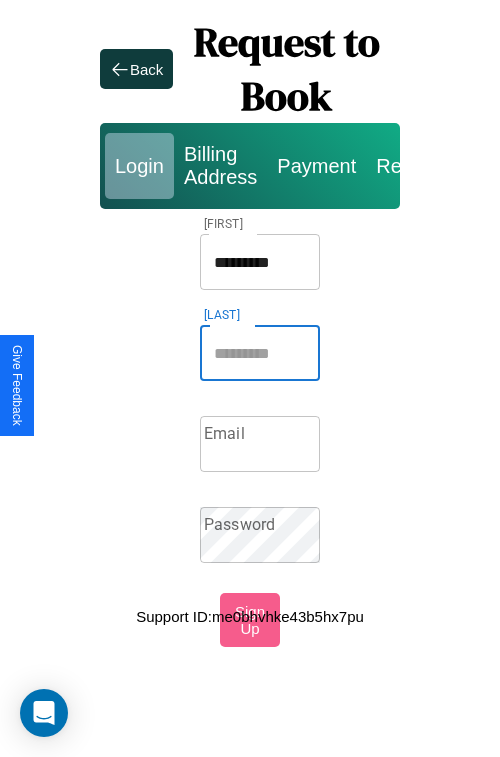 click on "[LAST]" at bounding box center [260, 353] 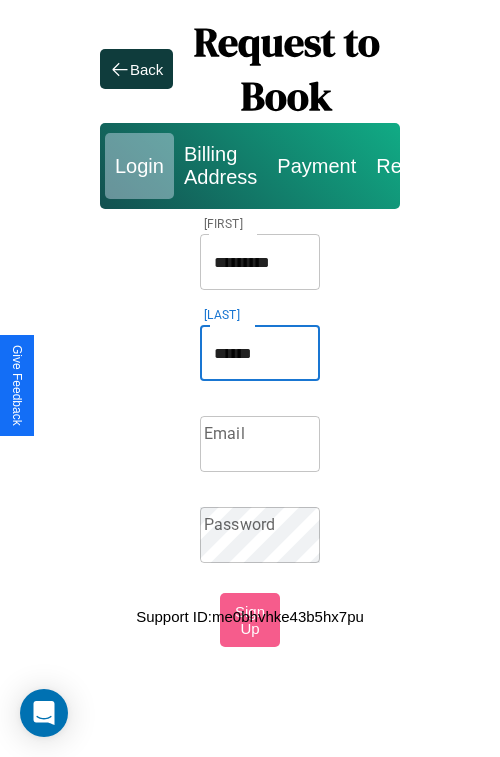 type on "******" 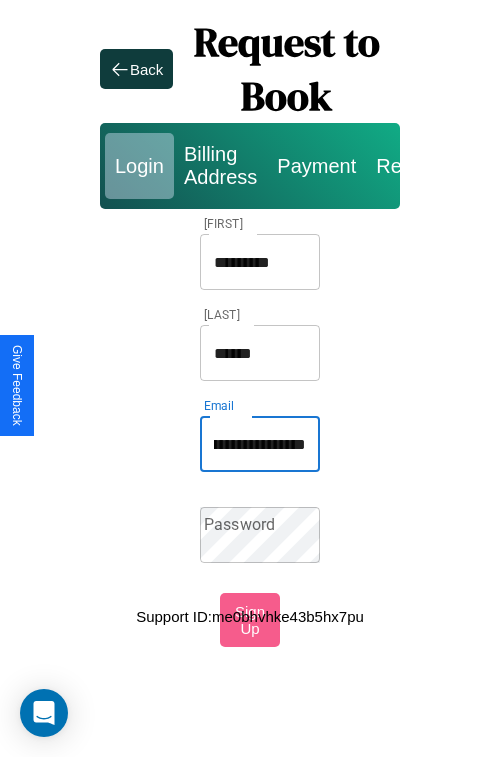 scroll, scrollTop: 0, scrollLeft: 113, axis: horizontal 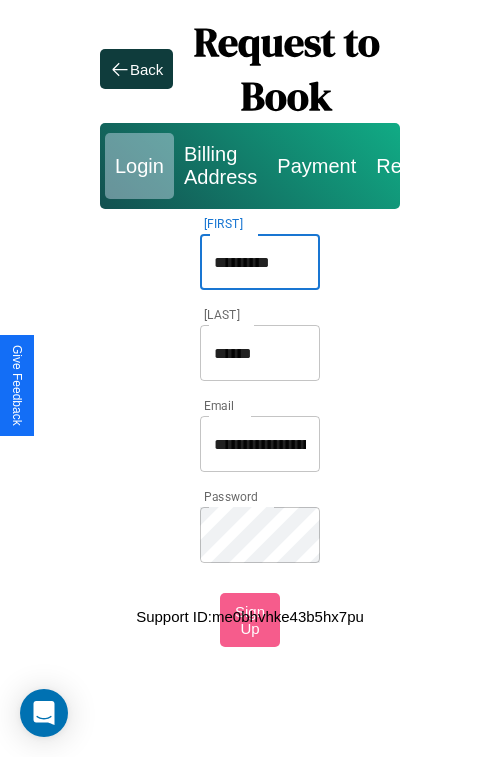 click on "*********" at bounding box center (260, 262) 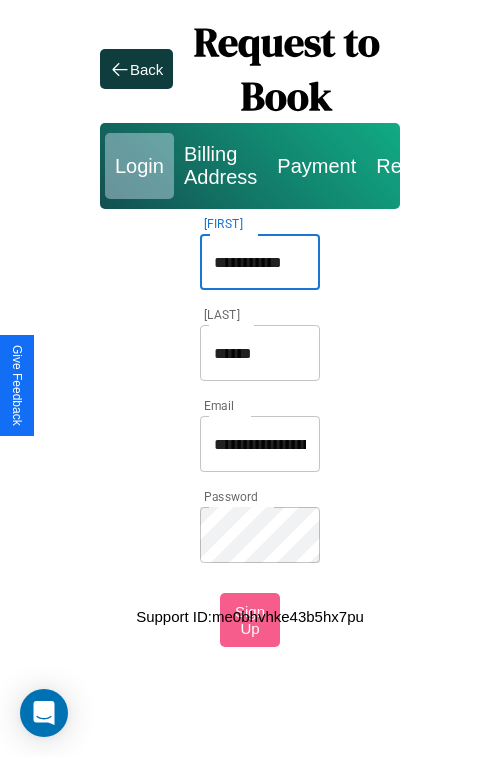 type on "**********" 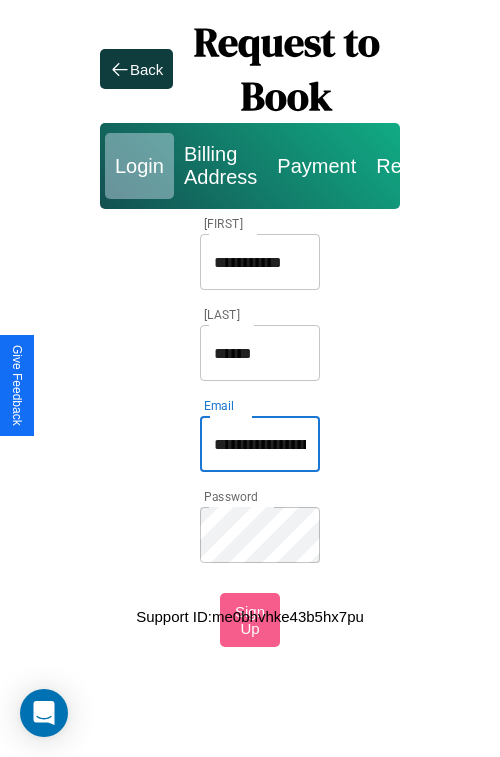 type on "**********" 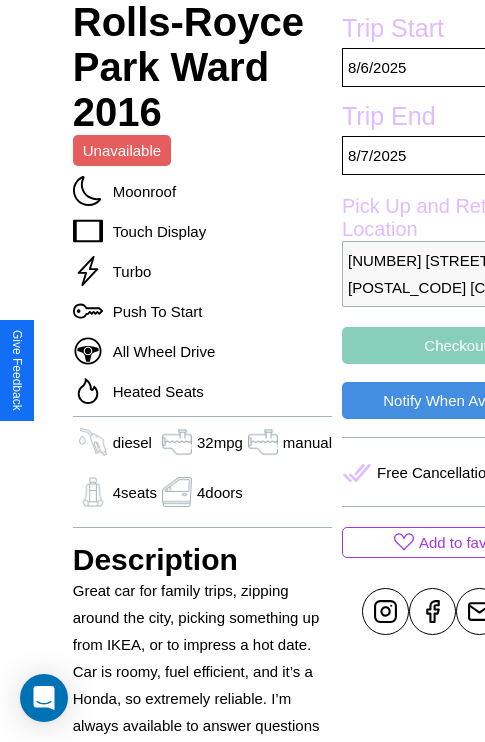 scroll, scrollTop: 1065, scrollLeft: 0, axis: vertical 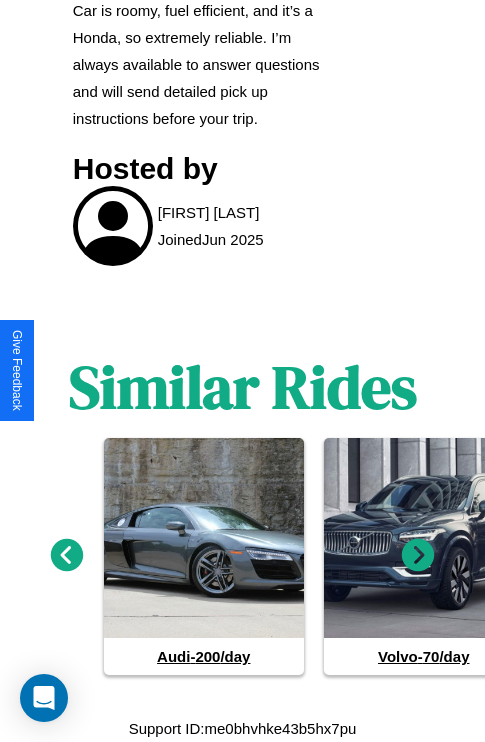 click 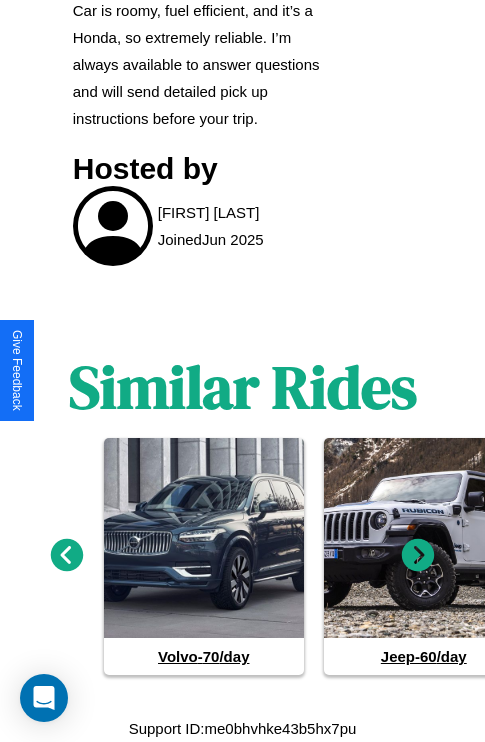 click 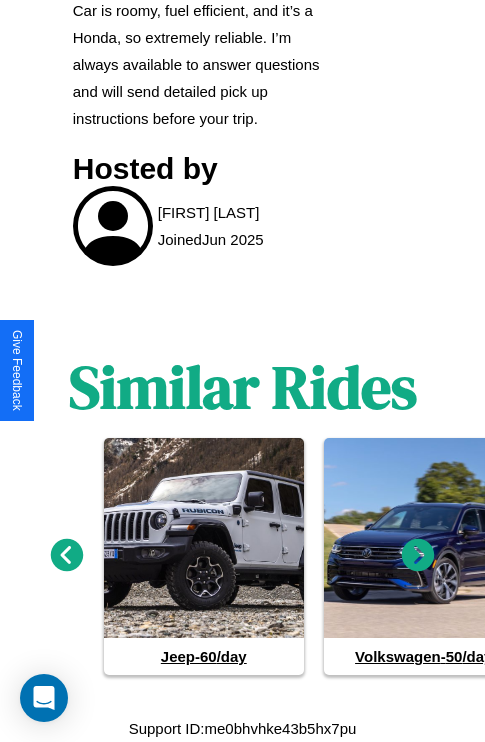 click 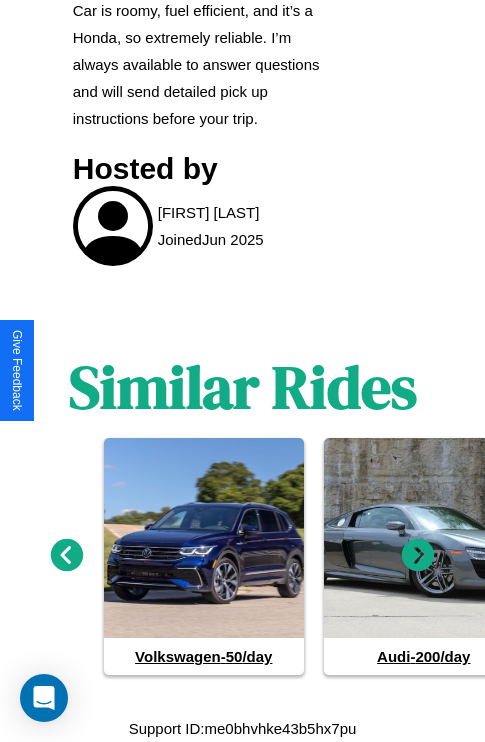 click 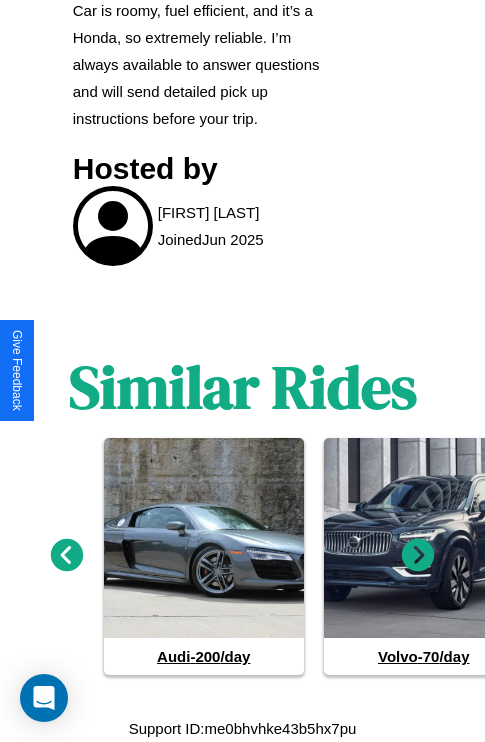 click 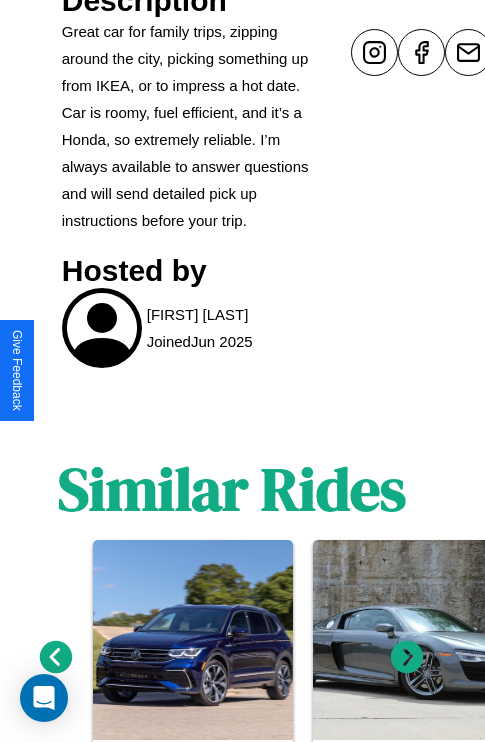 scroll, scrollTop: 378, scrollLeft: 72, axis: both 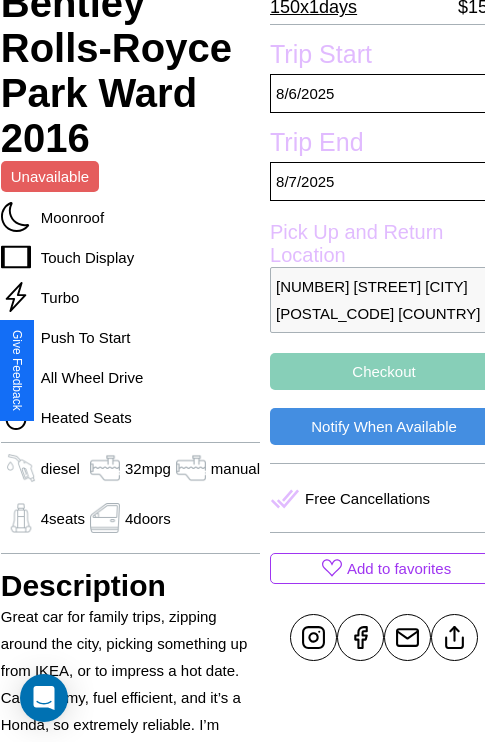 click on "Checkout" at bounding box center [384, 371] 